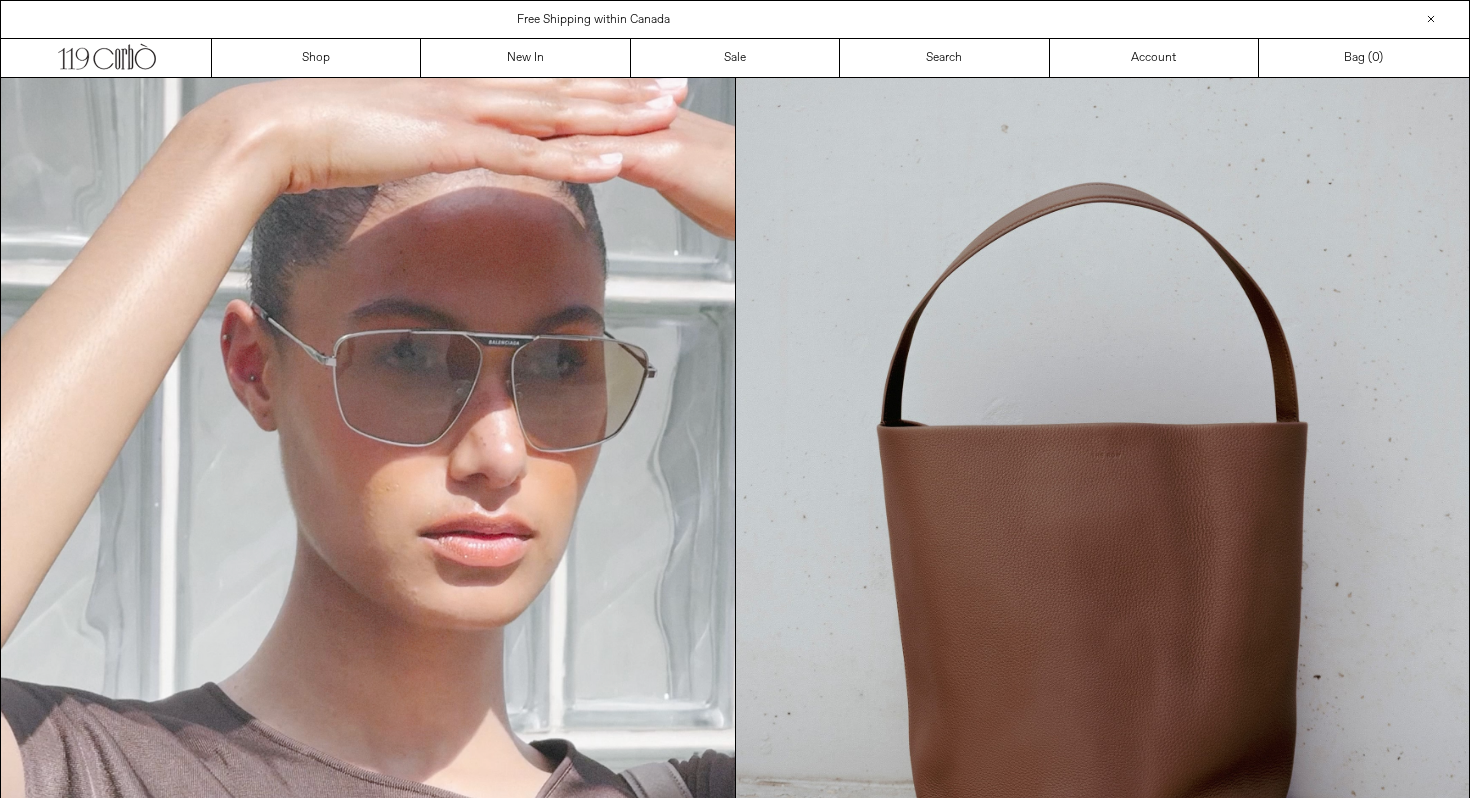 scroll, scrollTop: 0, scrollLeft: 0, axis: both 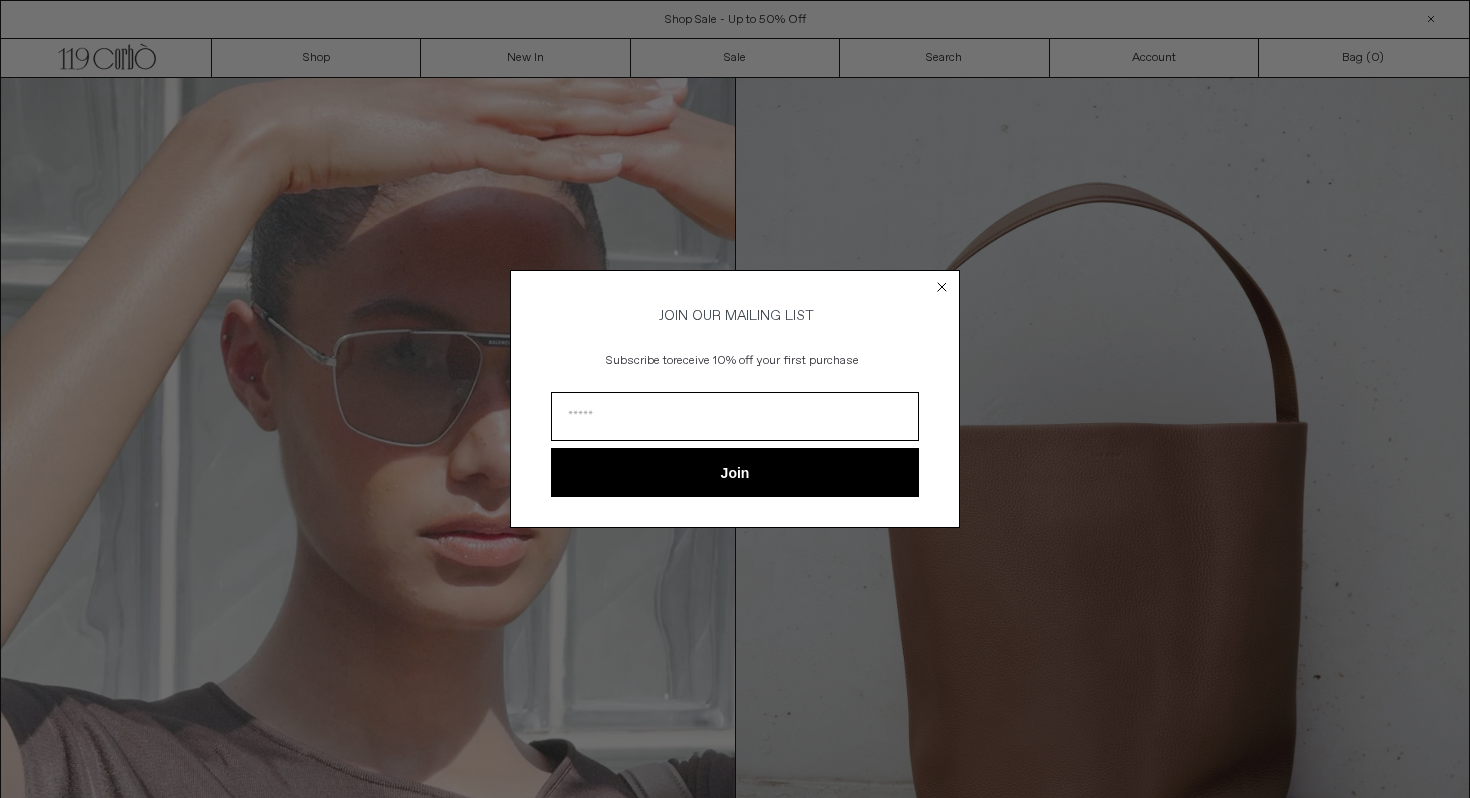 click 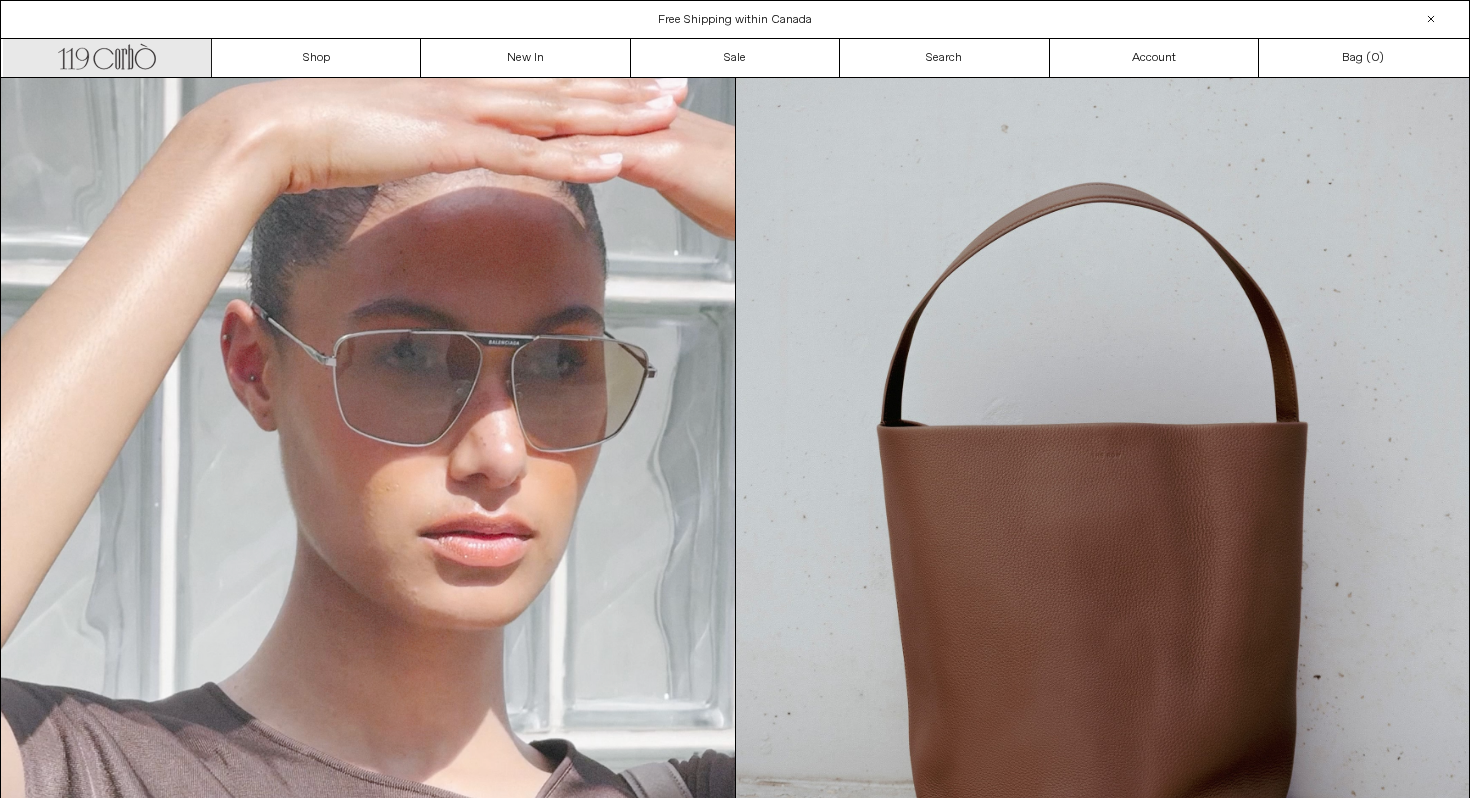 click 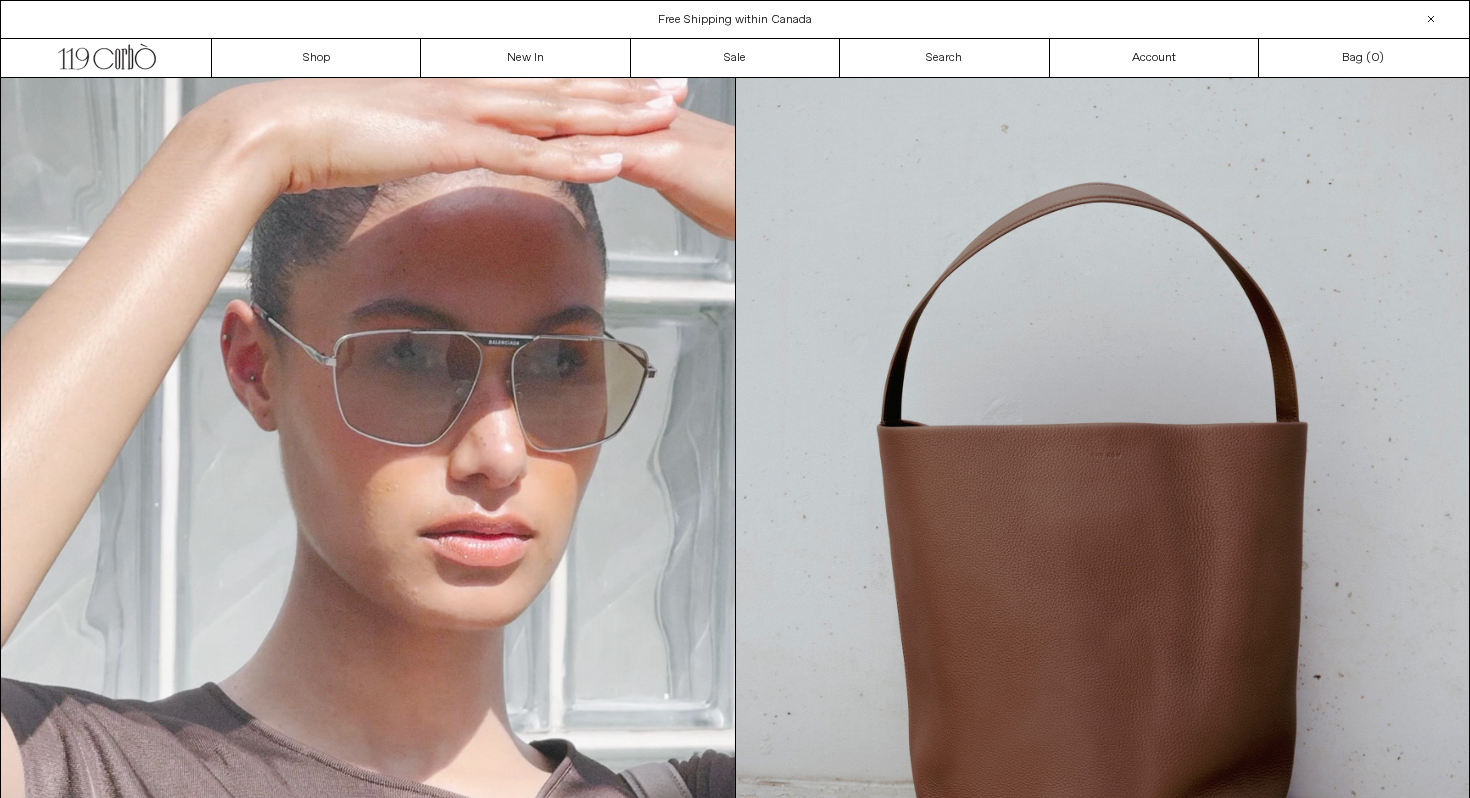 scroll, scrollTop: 0, scrollLeft: 0, axis: both 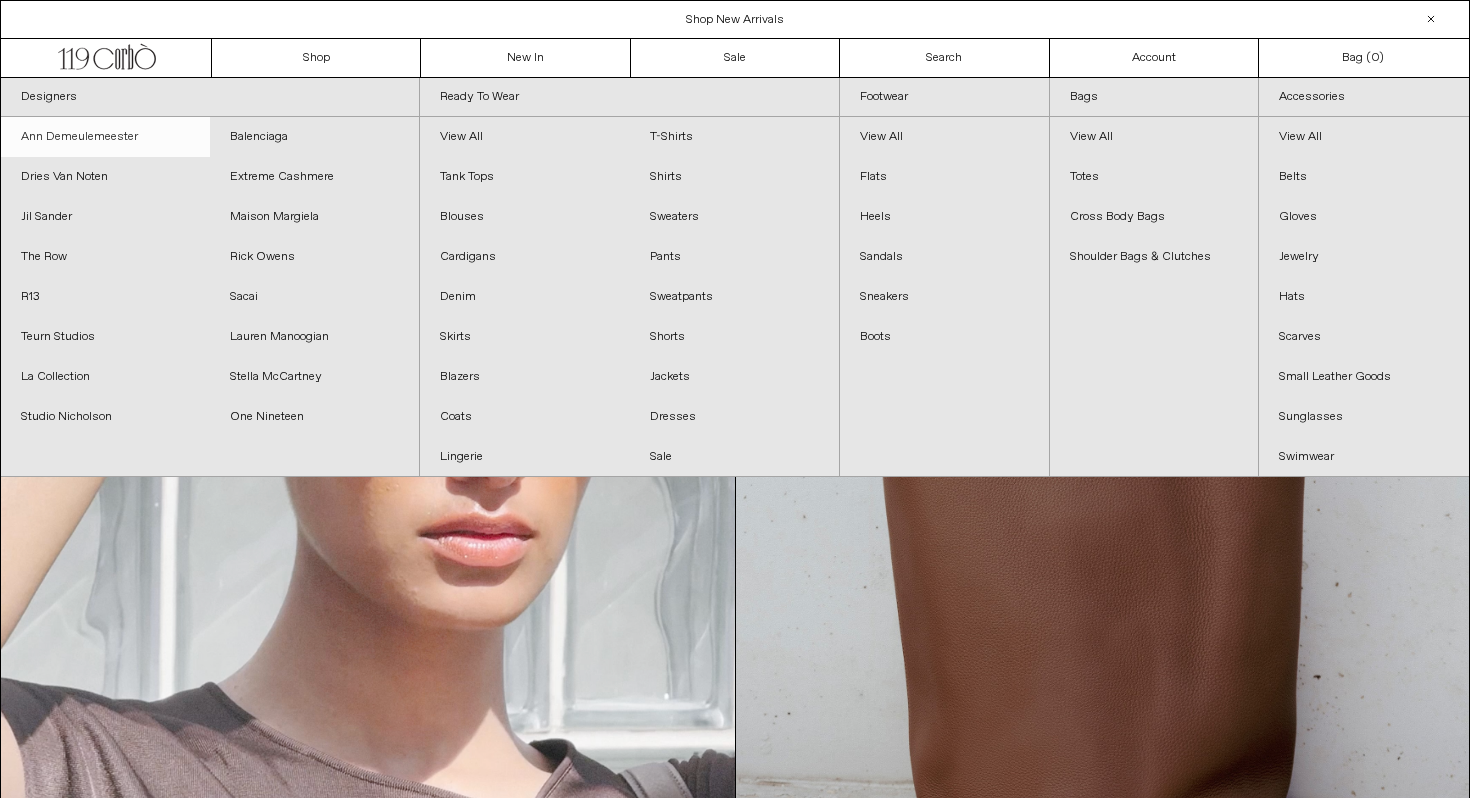 click on "Ann Demeulemeester" at bounding box center (105, 137) 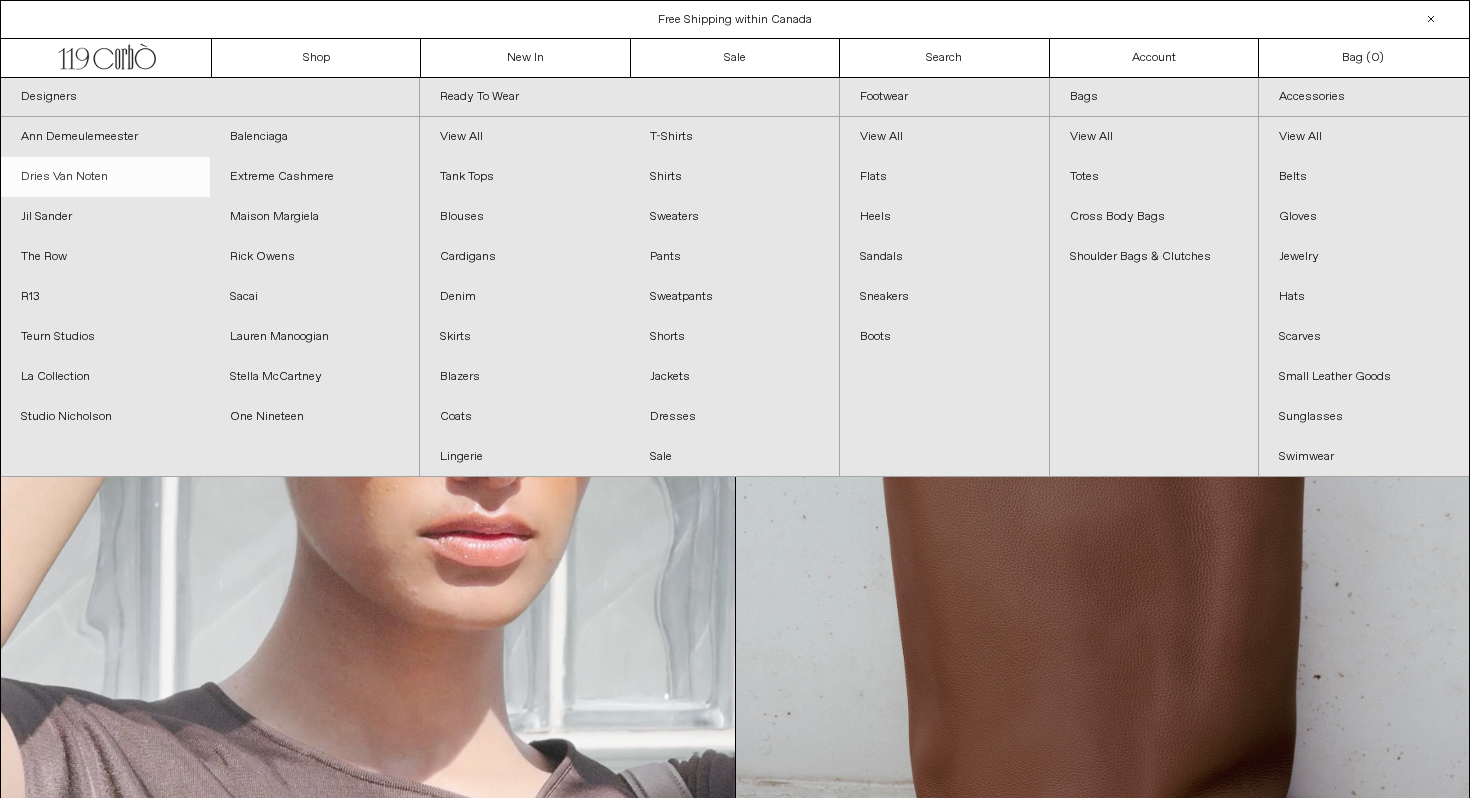 click on "Dries Van Noten" at bounding box center (105, 177) 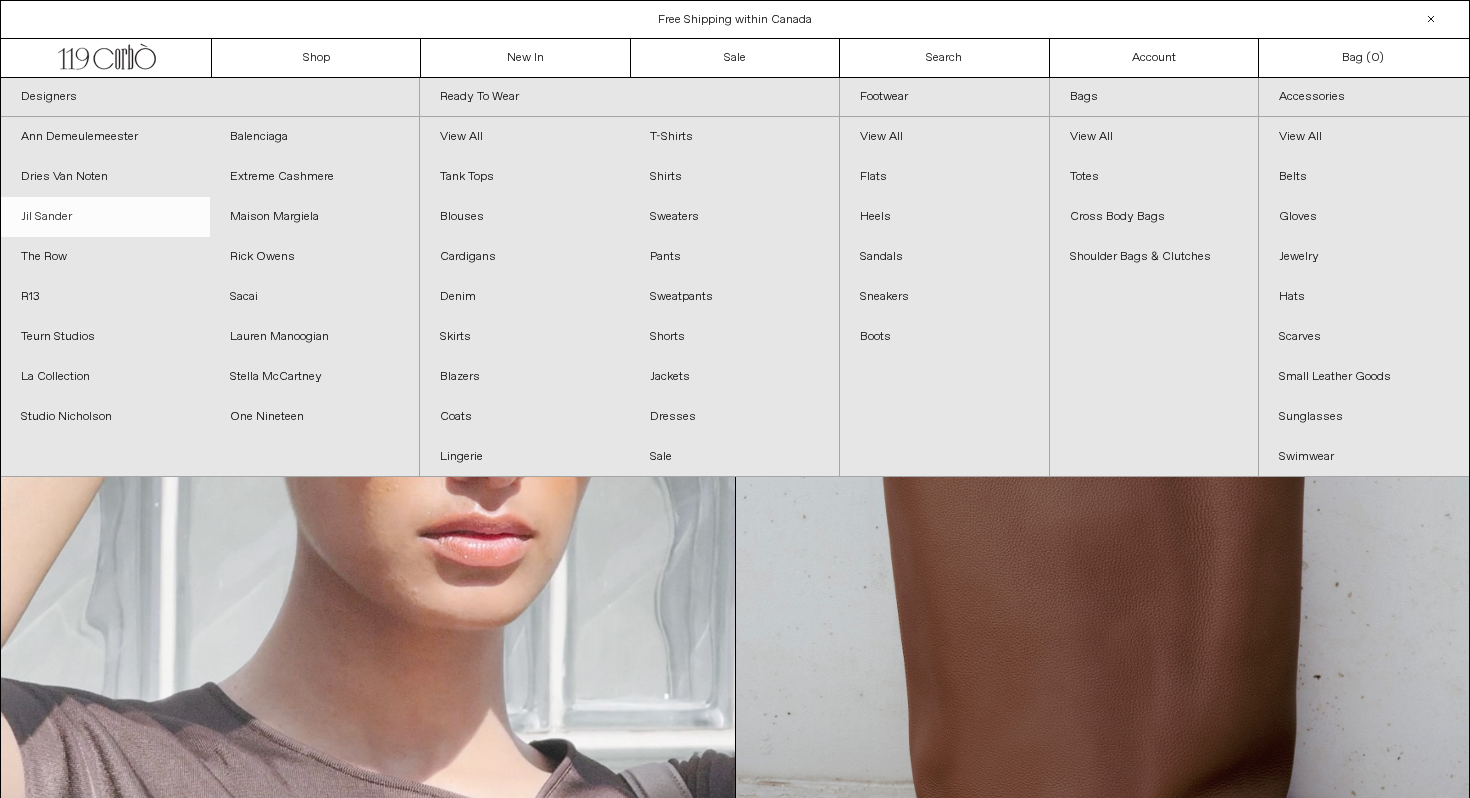 click on "Jil Sander" at bounding box center (105, 217) 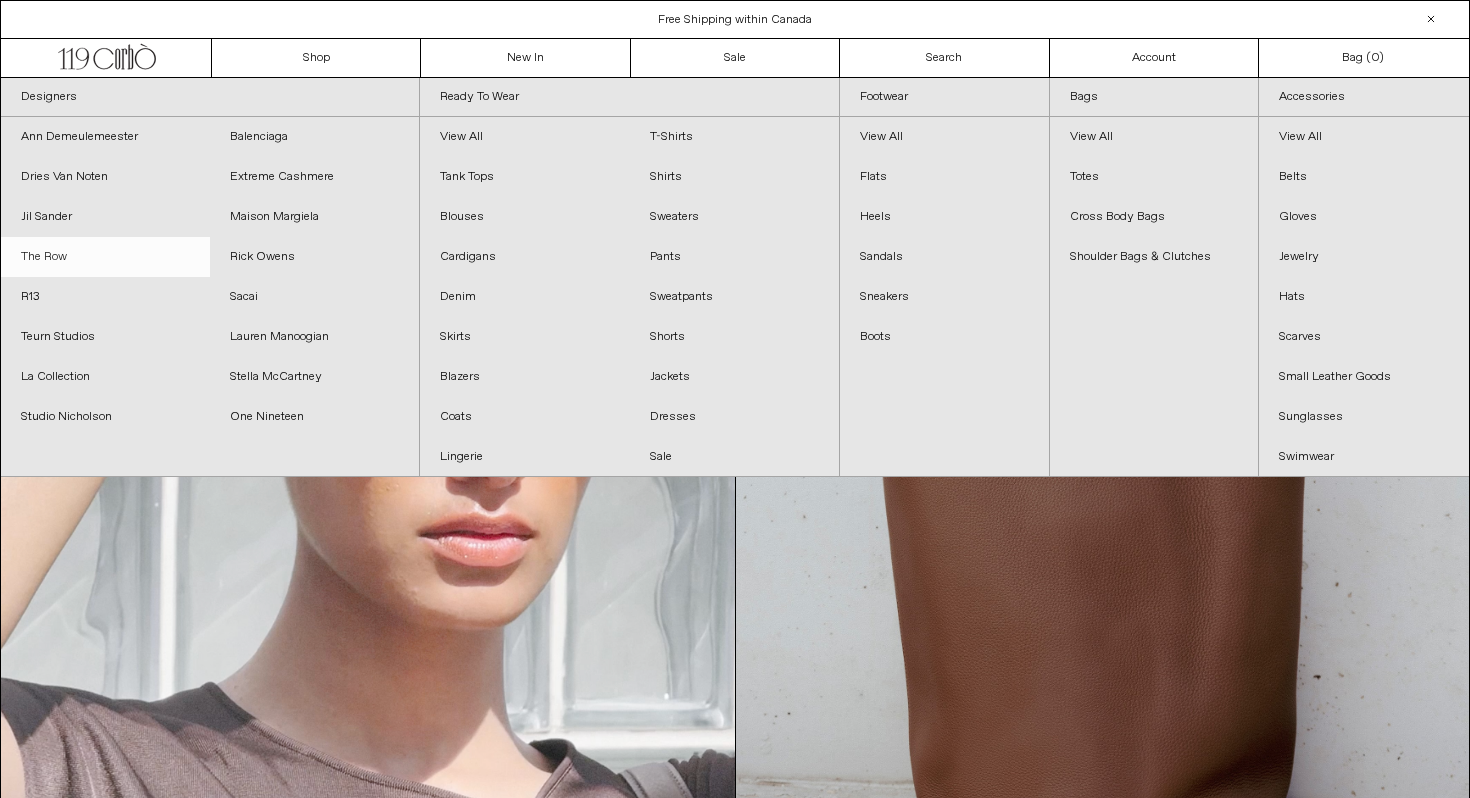 click on "The Row" at bounding box center (105, 257) 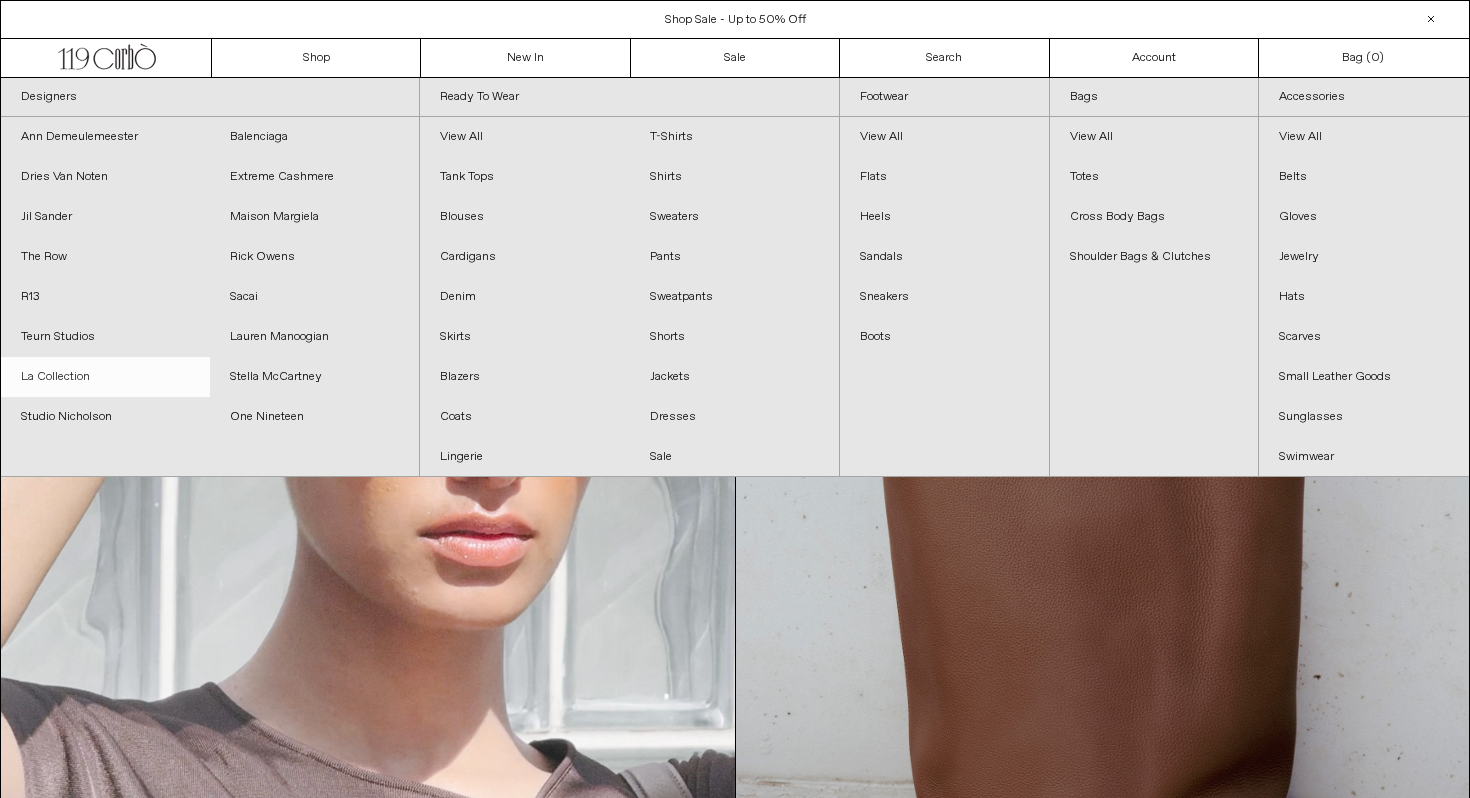 click on "La Collection" at bounding box center (105, 377) 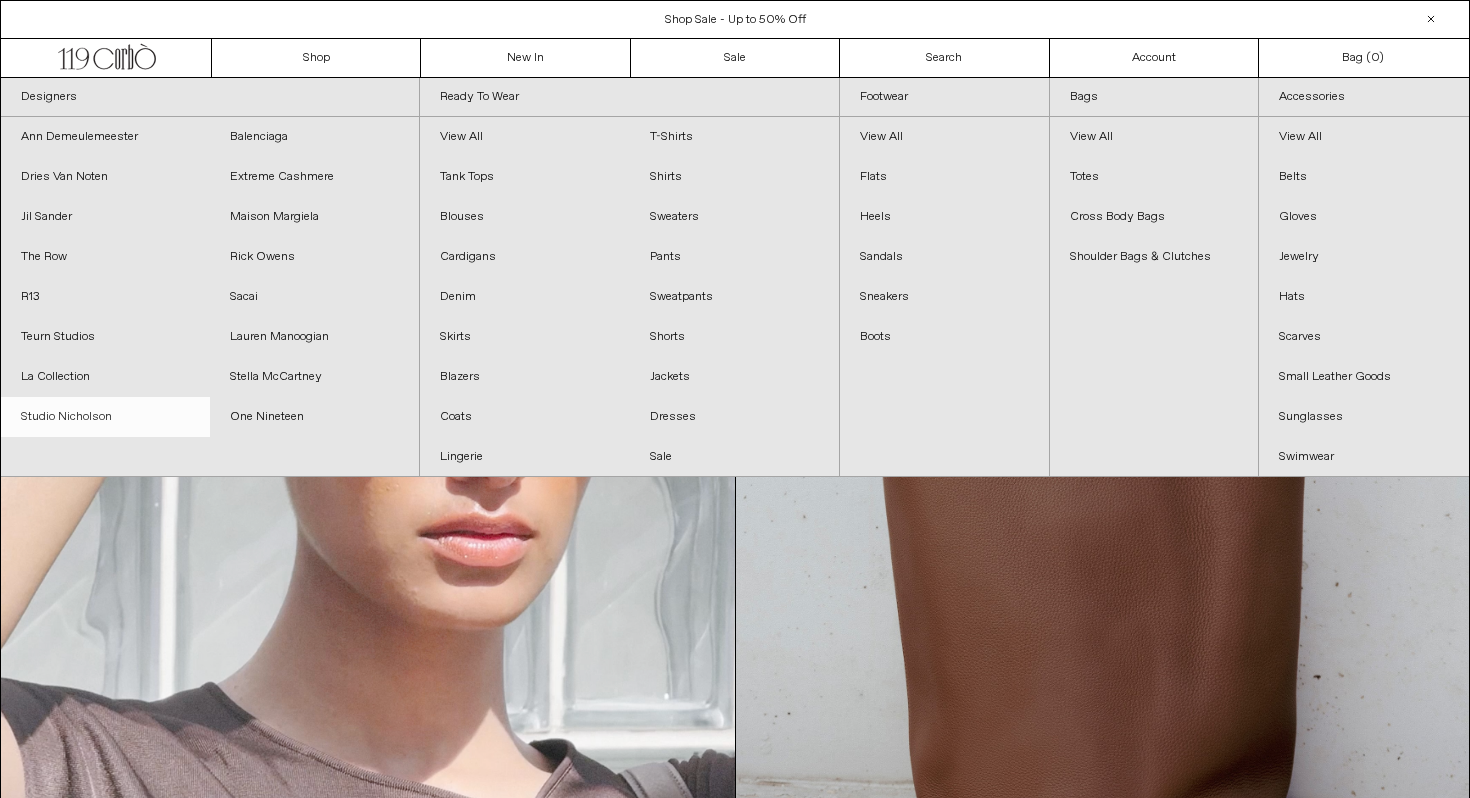 click on "Studio Nicholson" at bounding box center (105, 417) 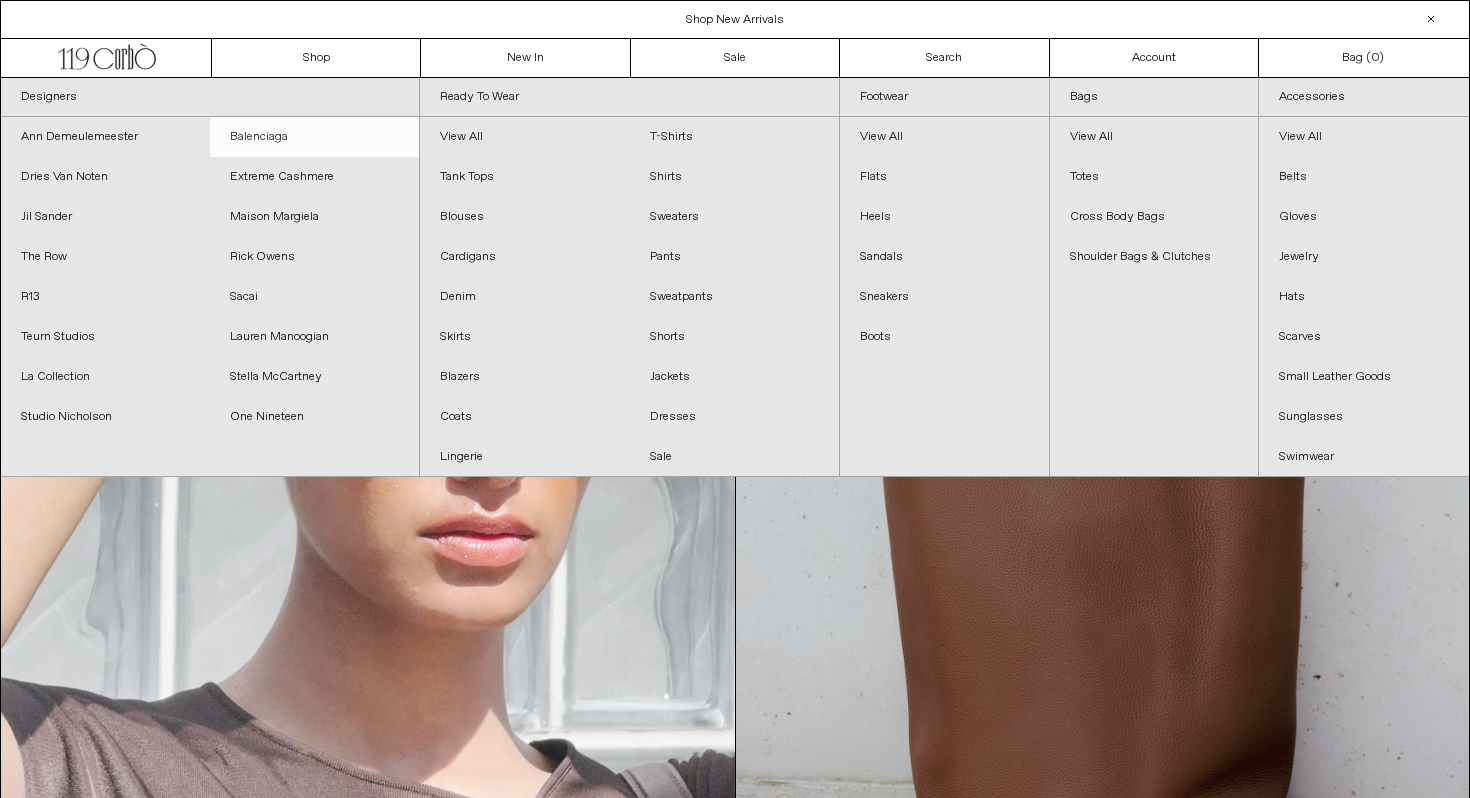 click on "Balenciaga" at bounding box center (314, 137) 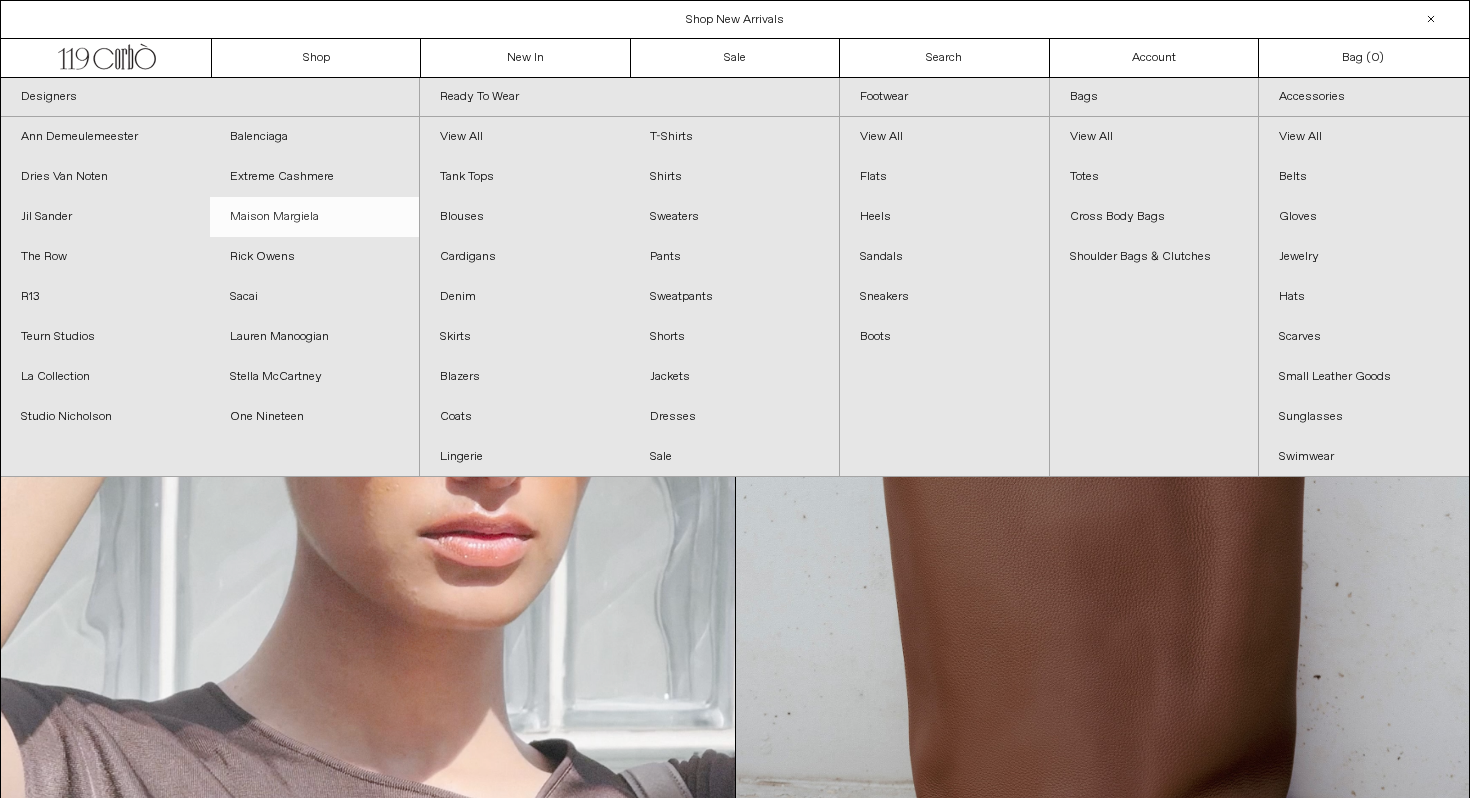 click on "Maison Margiela" at bounding box center [314, 217] 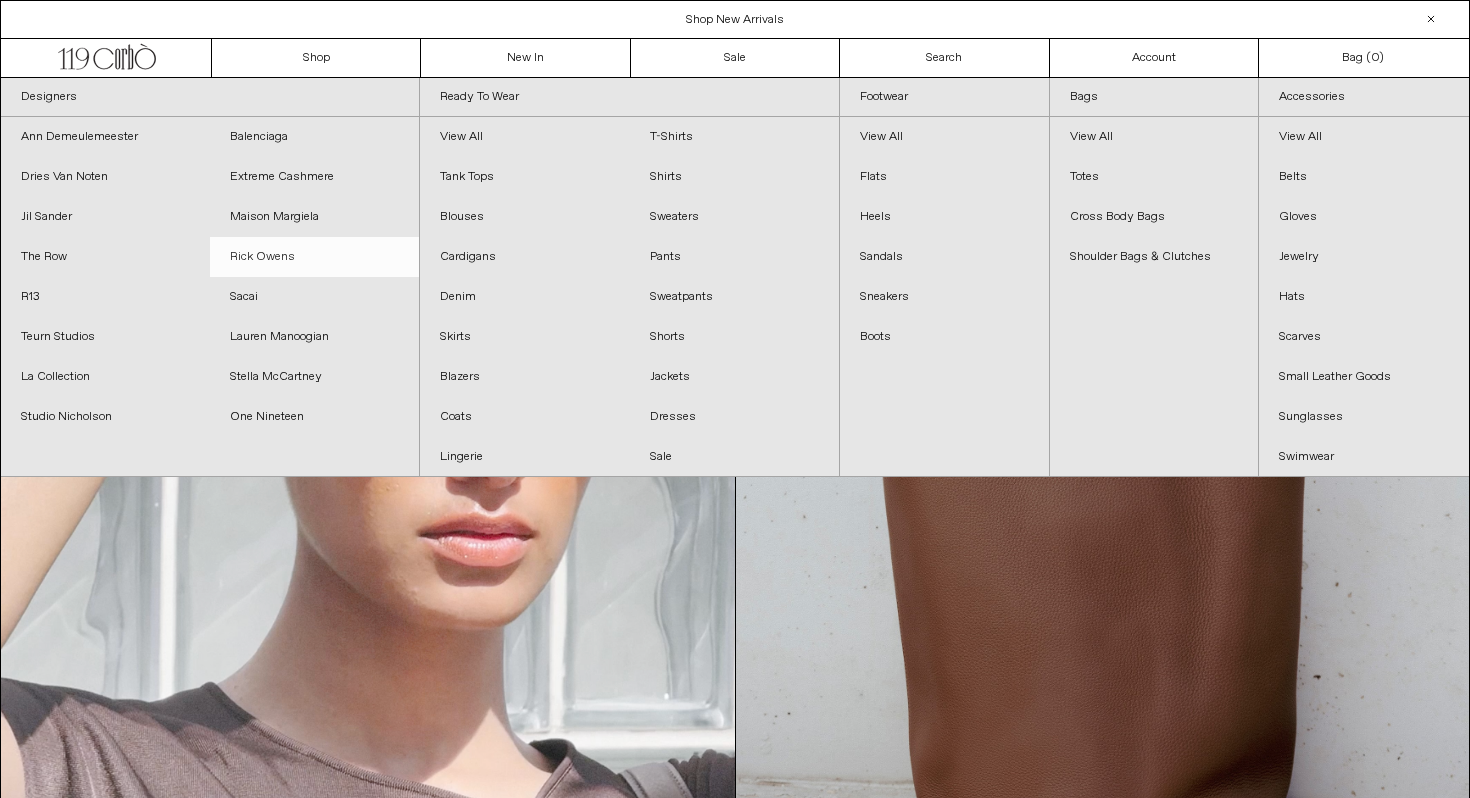 click on "Rick Owens" at bounding box center (314, 257) 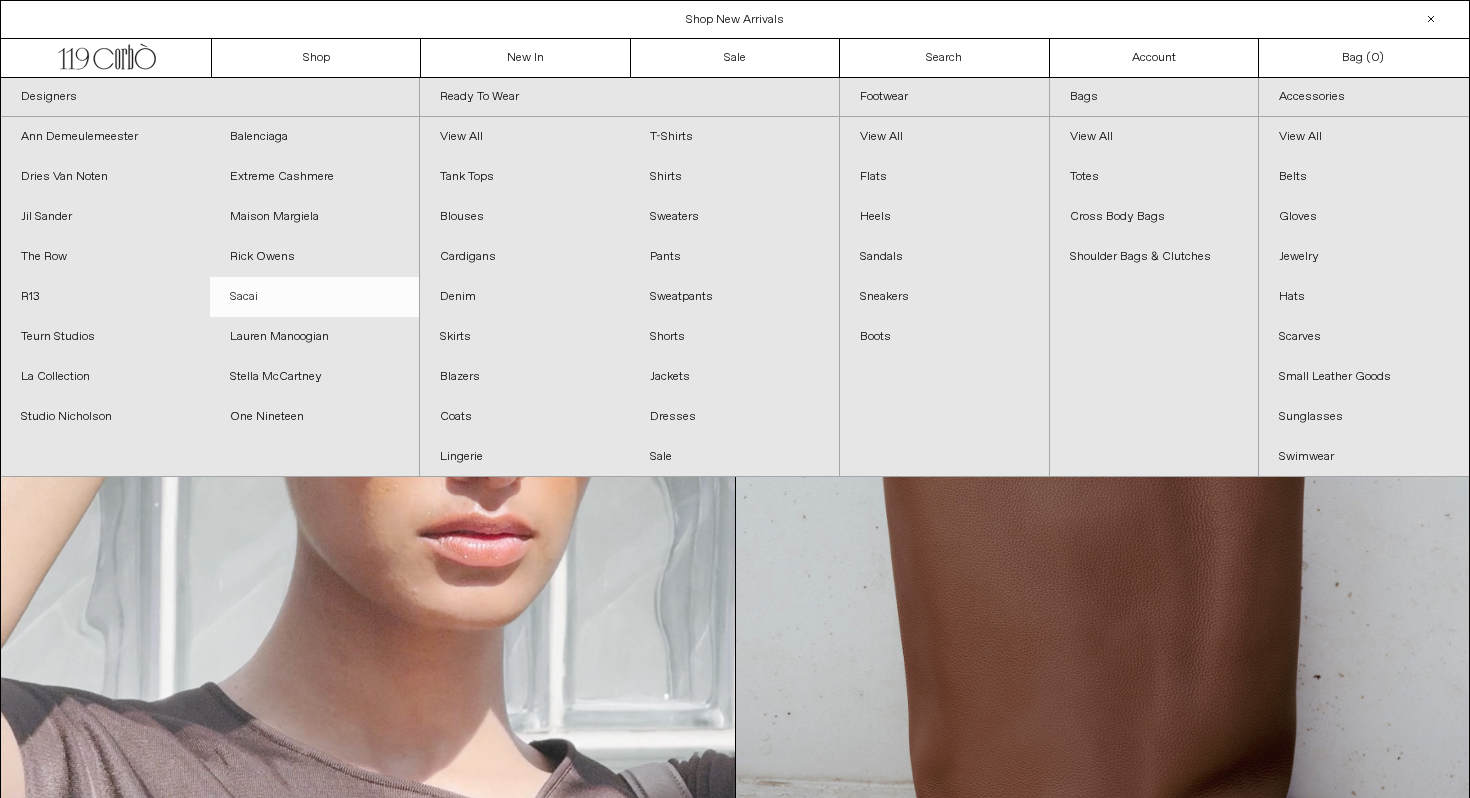 click on "Sacai" at bounding box center [314, 297] 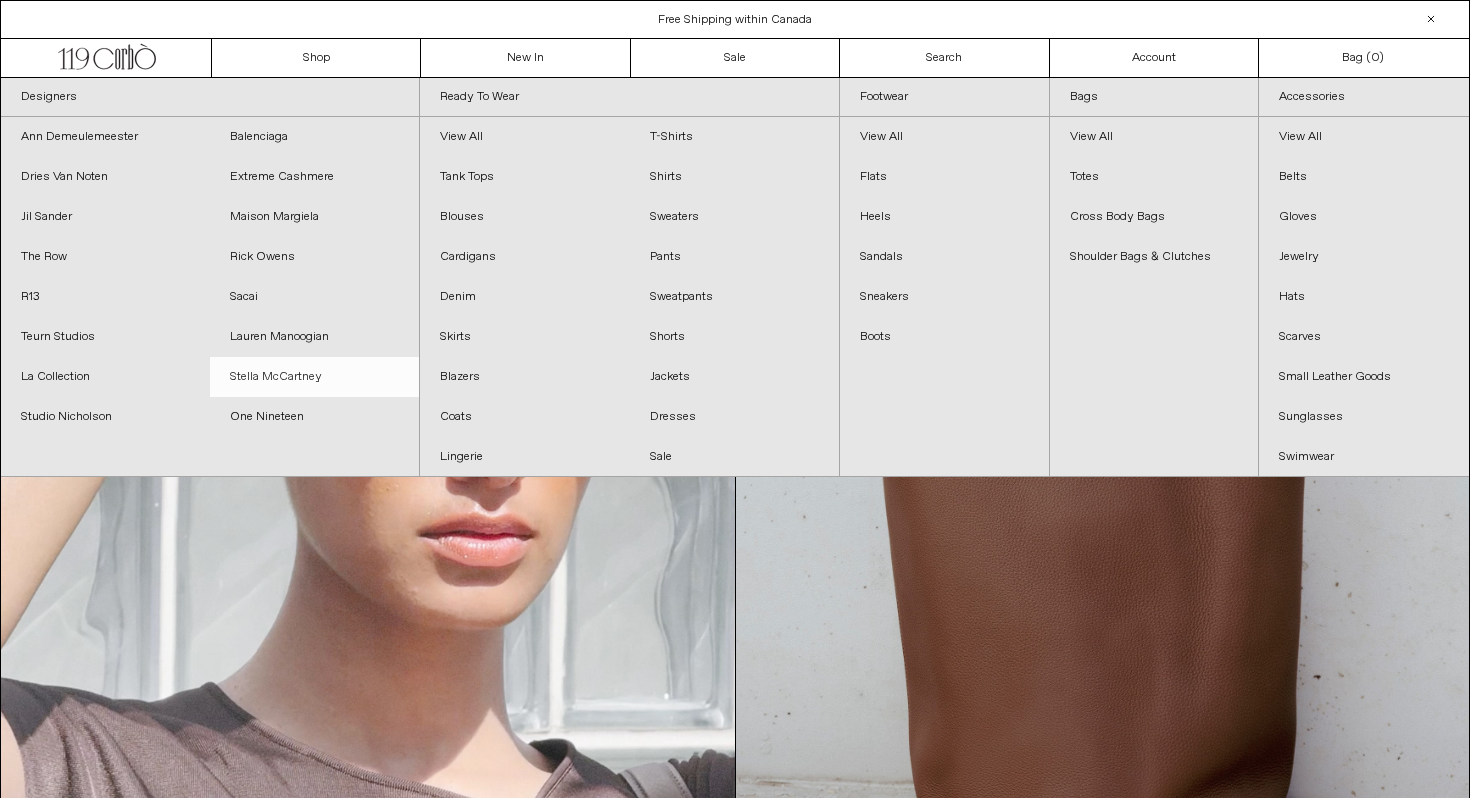 click on "Stella McCartney" at bounding box center [314, 377] 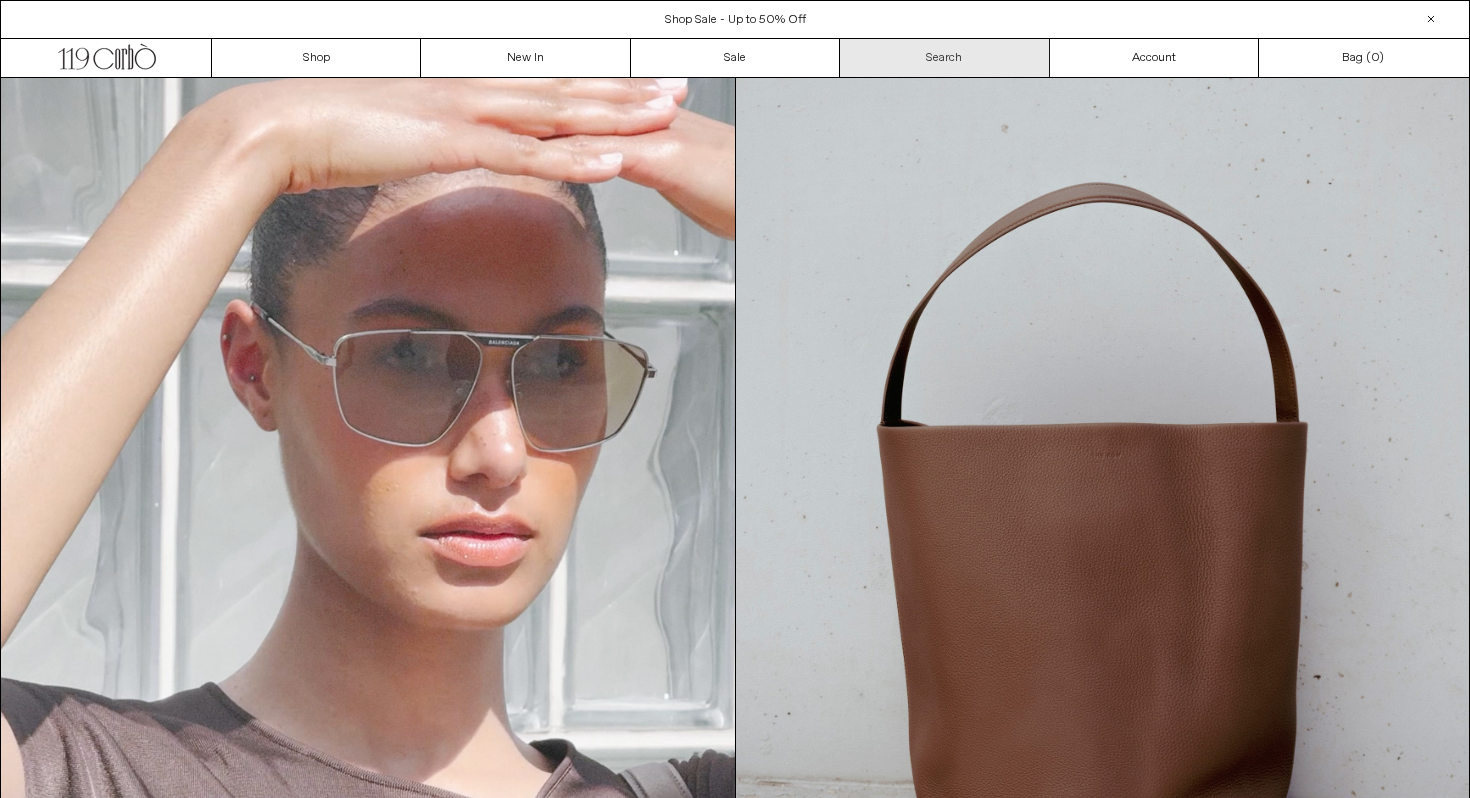 click on "Search" at bounding box center [944, 58] 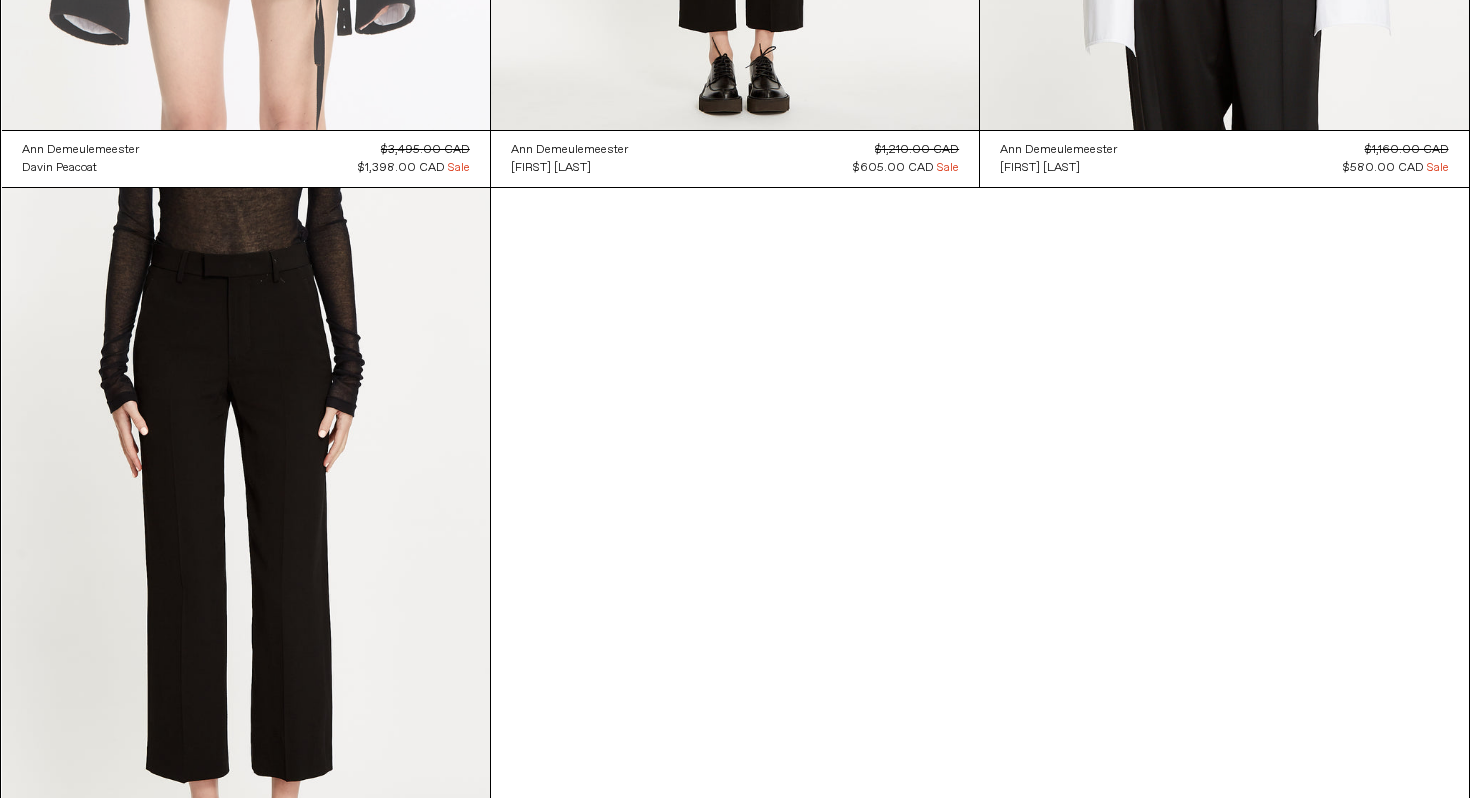 scroll, scrollTop: 2335, scrollLeft: 0, axis: vertical 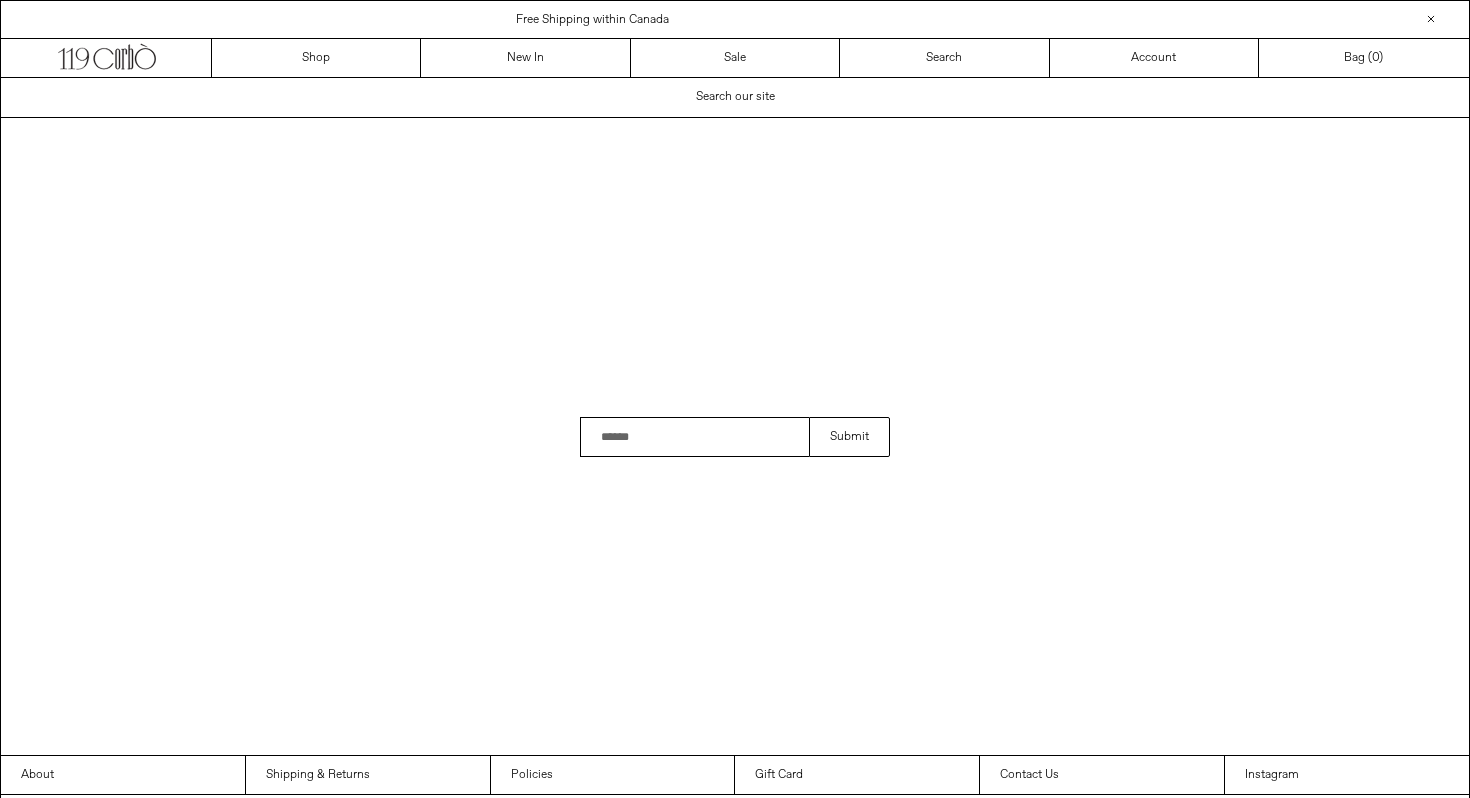 click at bounding box center [694, 437] 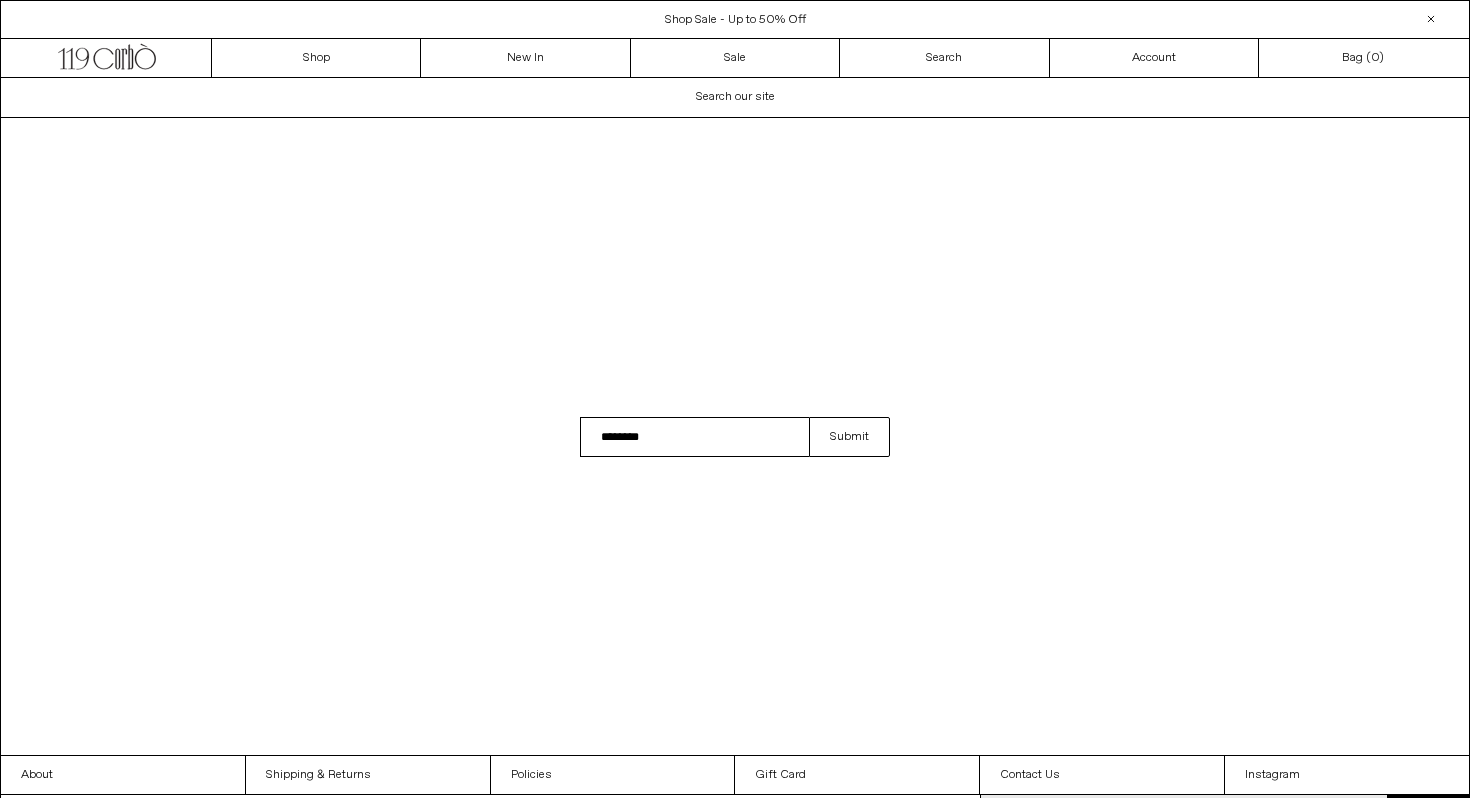 scroll, scrollTop: 0, scrollLeft: 0, axis: both 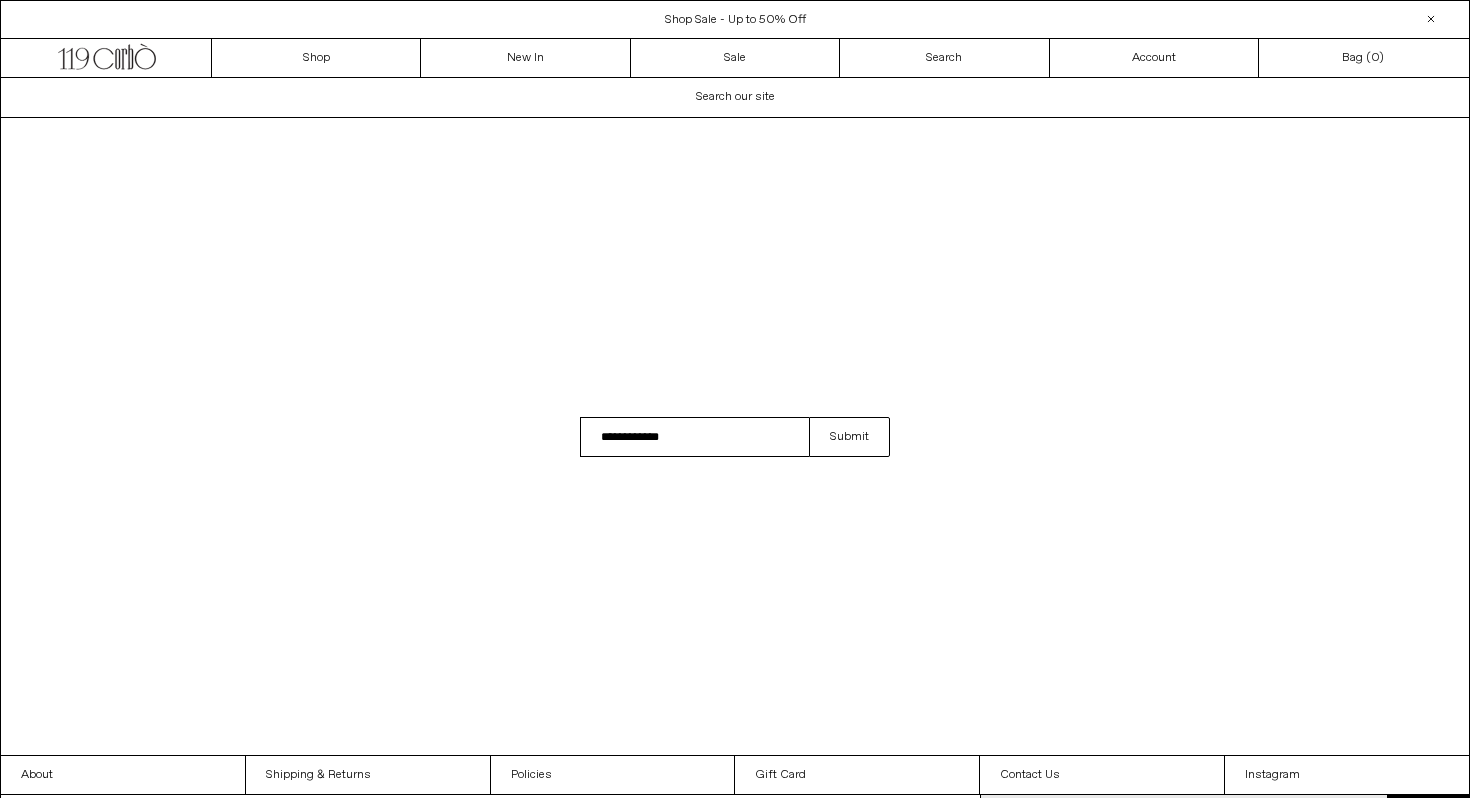 type on "**********" 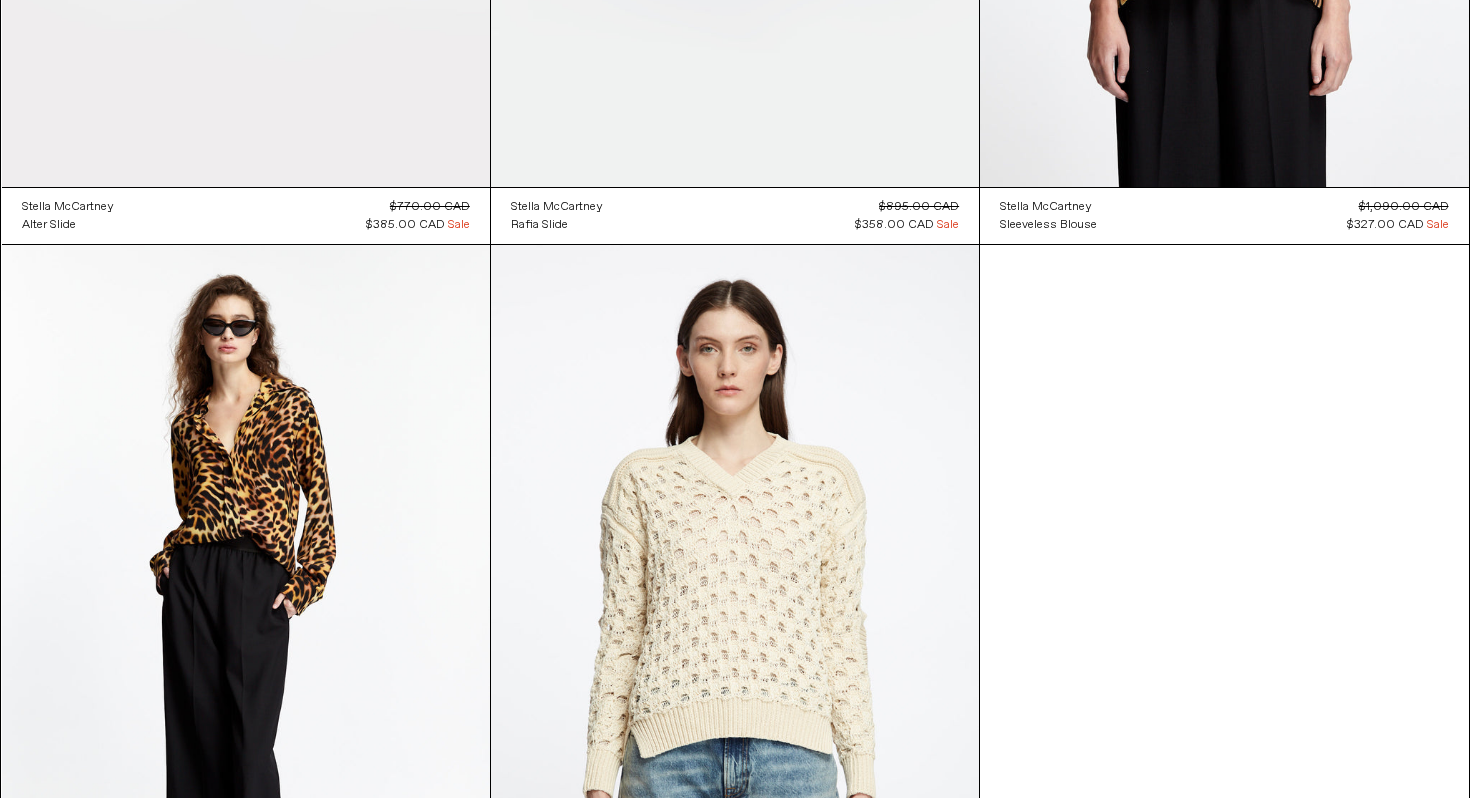 scroll, scrollTop: 3369, scrollLeft: 0, axis: vertical 